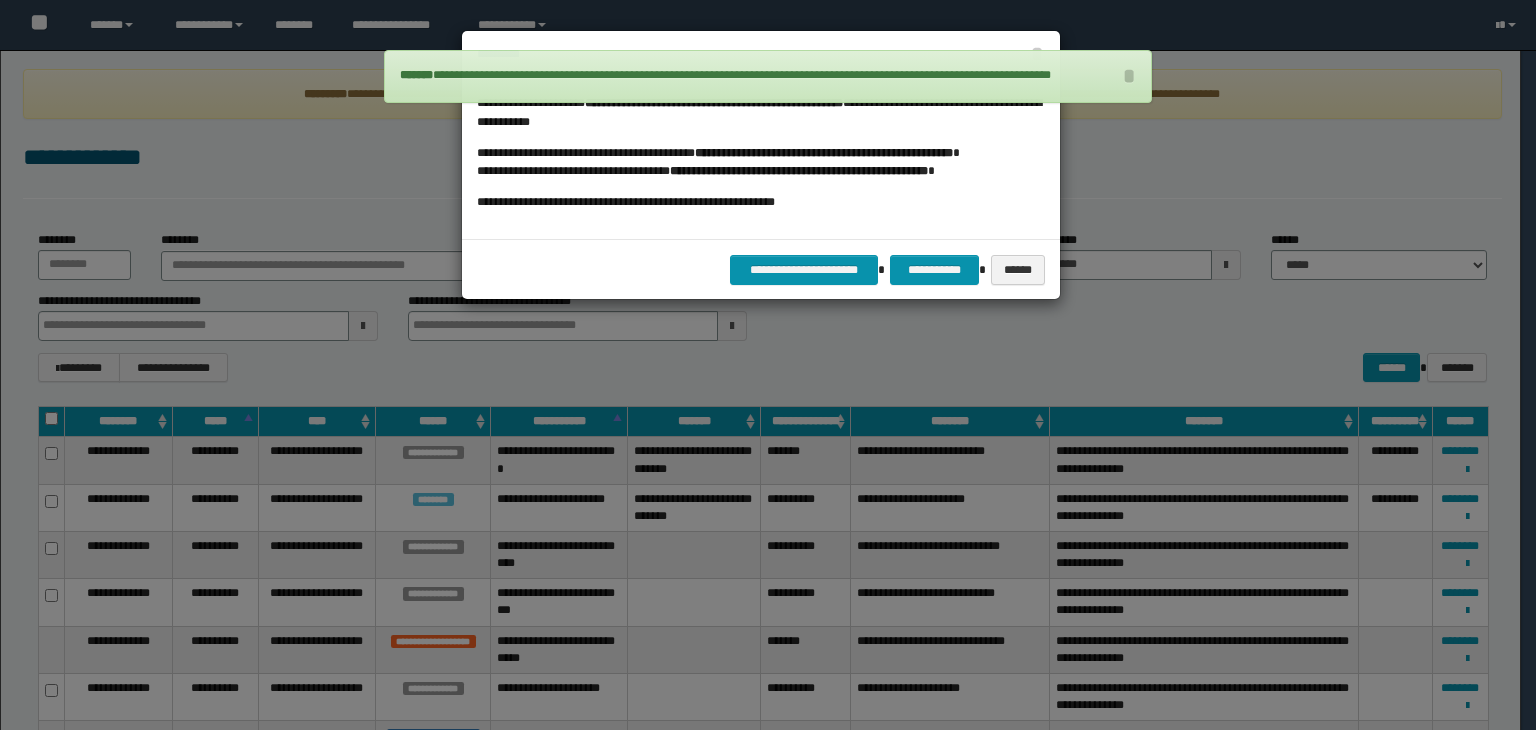 scroll, scrollTop: 0, scrollLeft: 0, axis: both 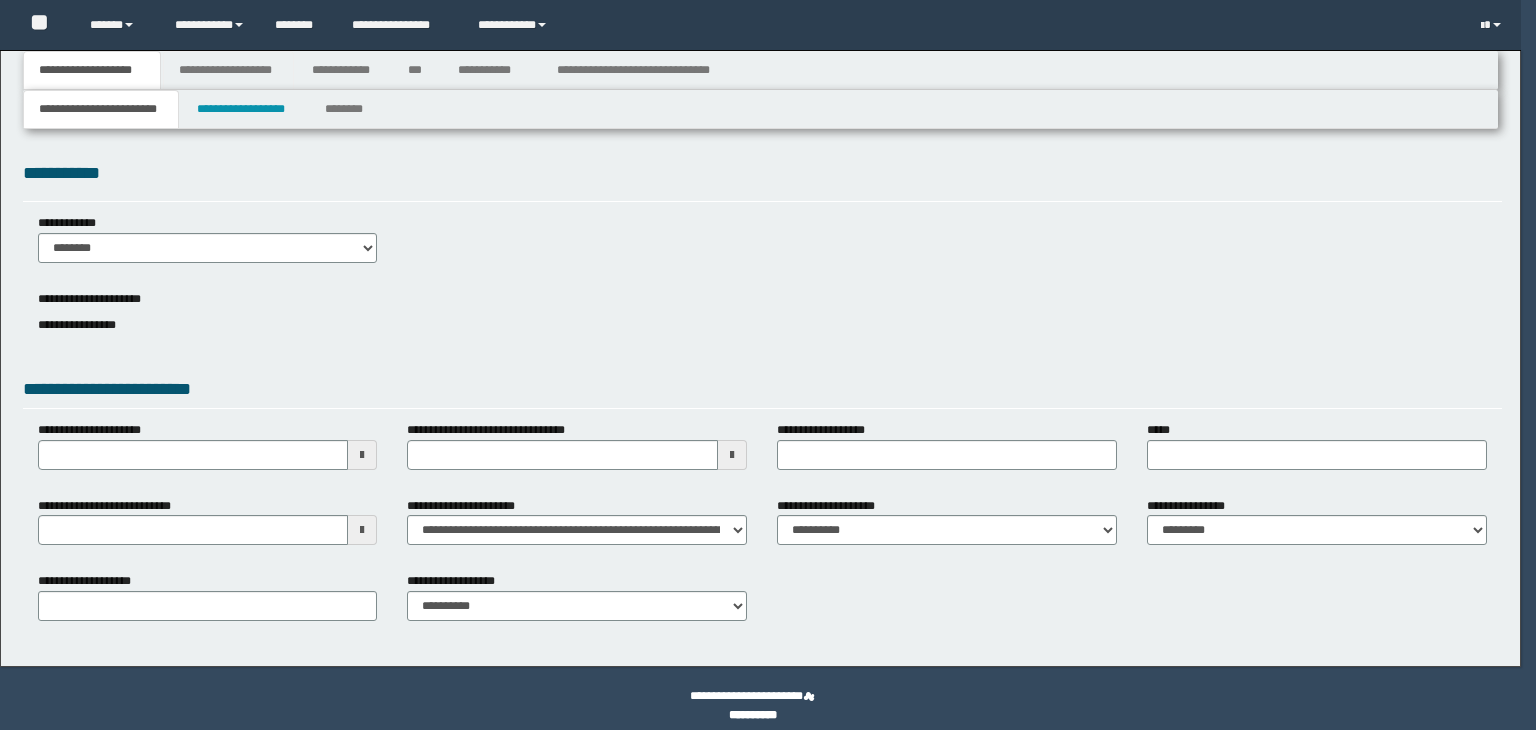 type 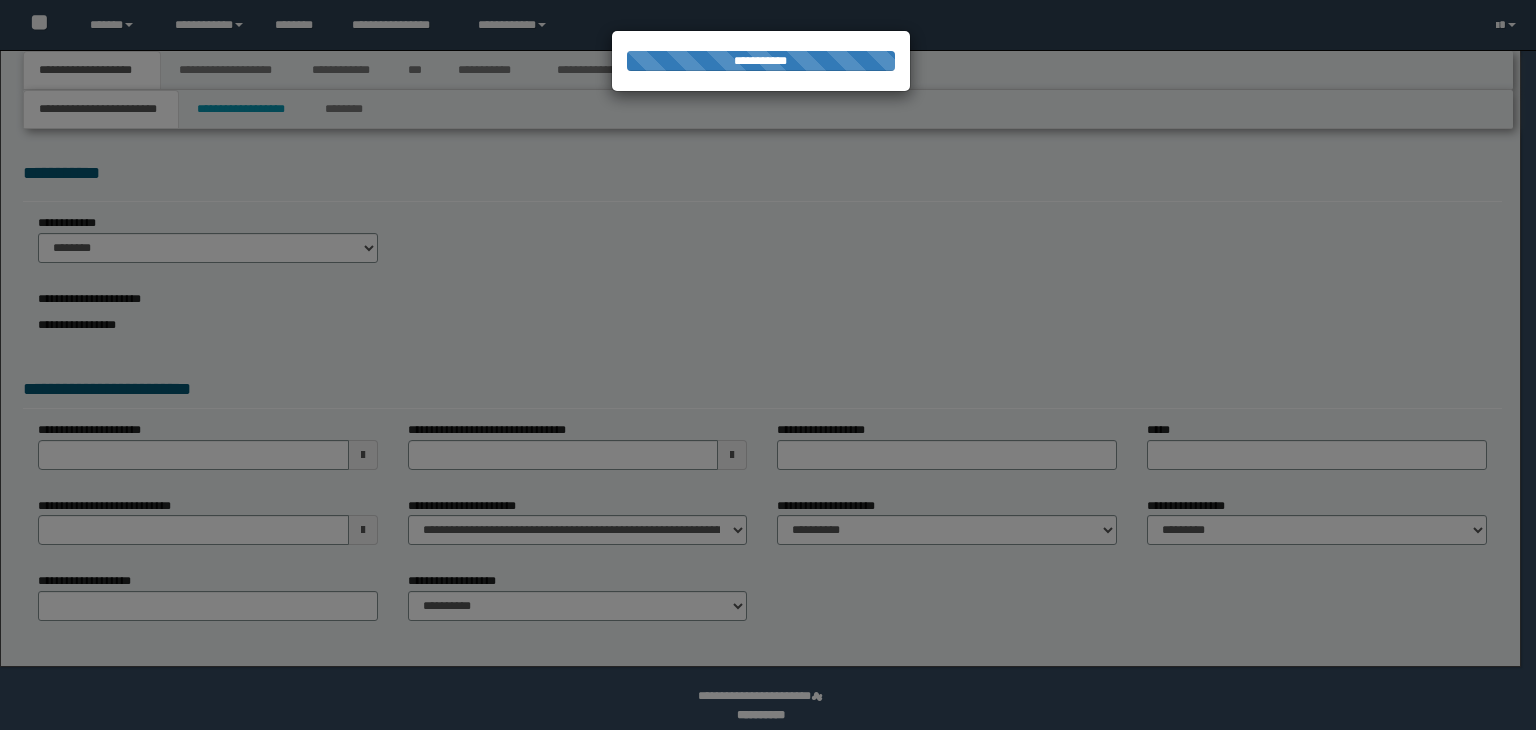 select on "*" 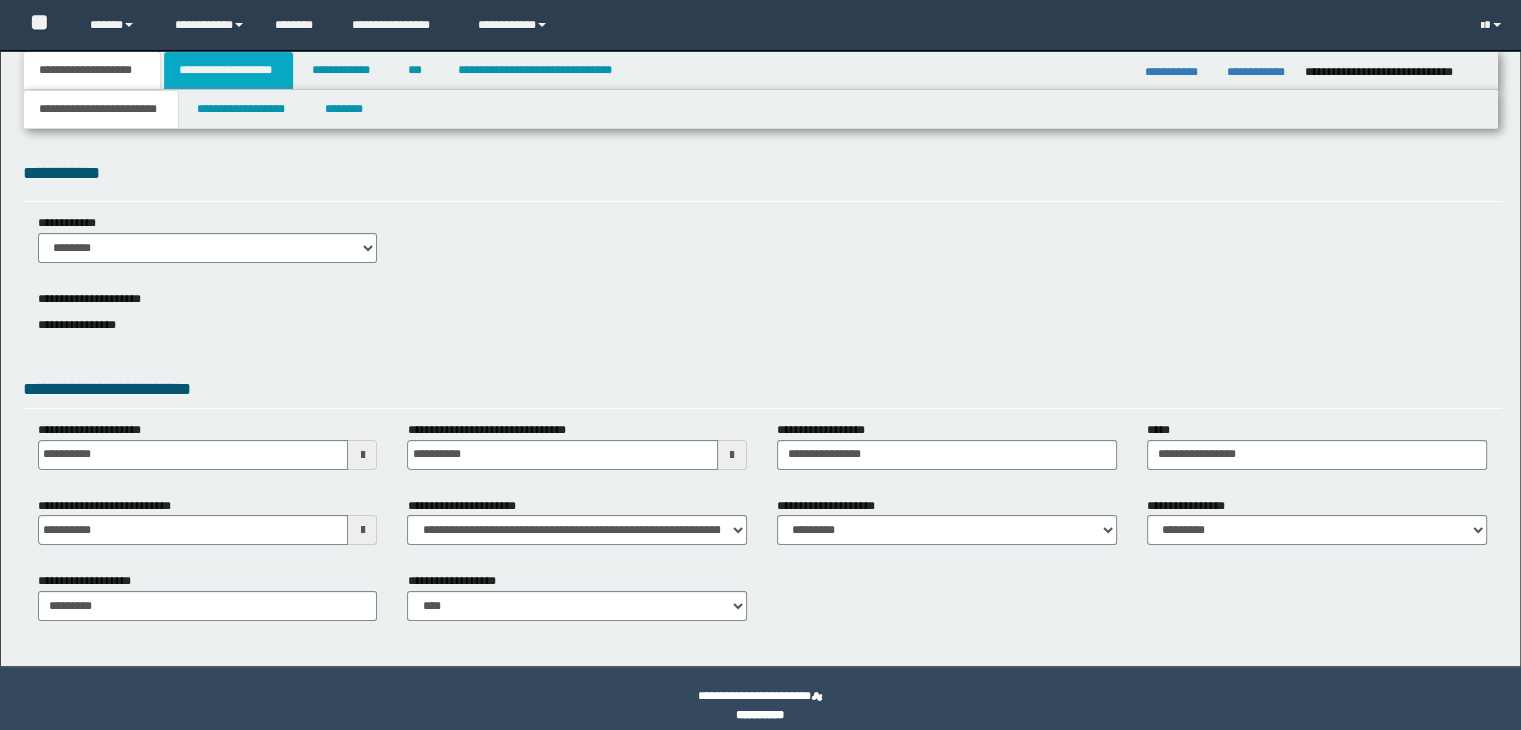click on "**********" at bounding box center [228, 70] 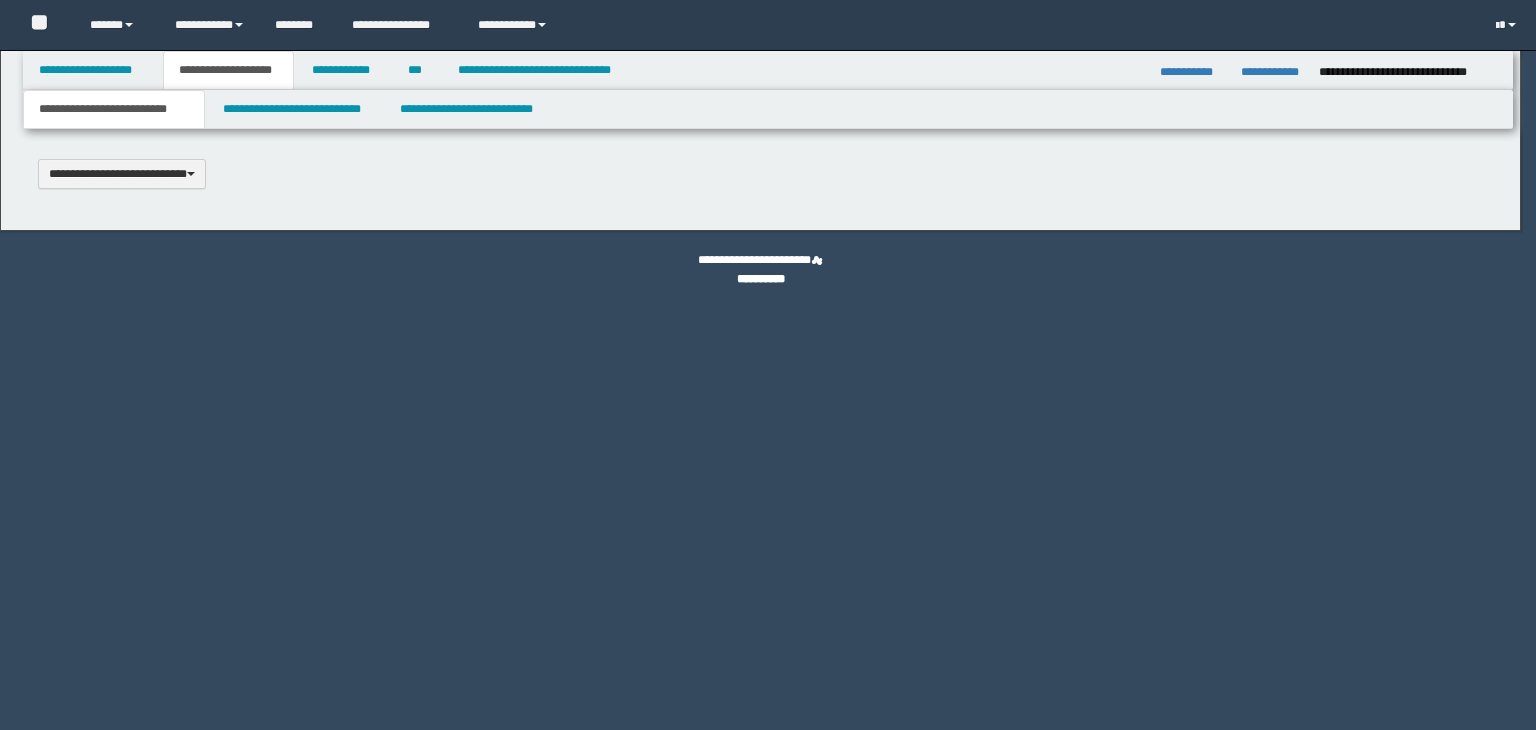type 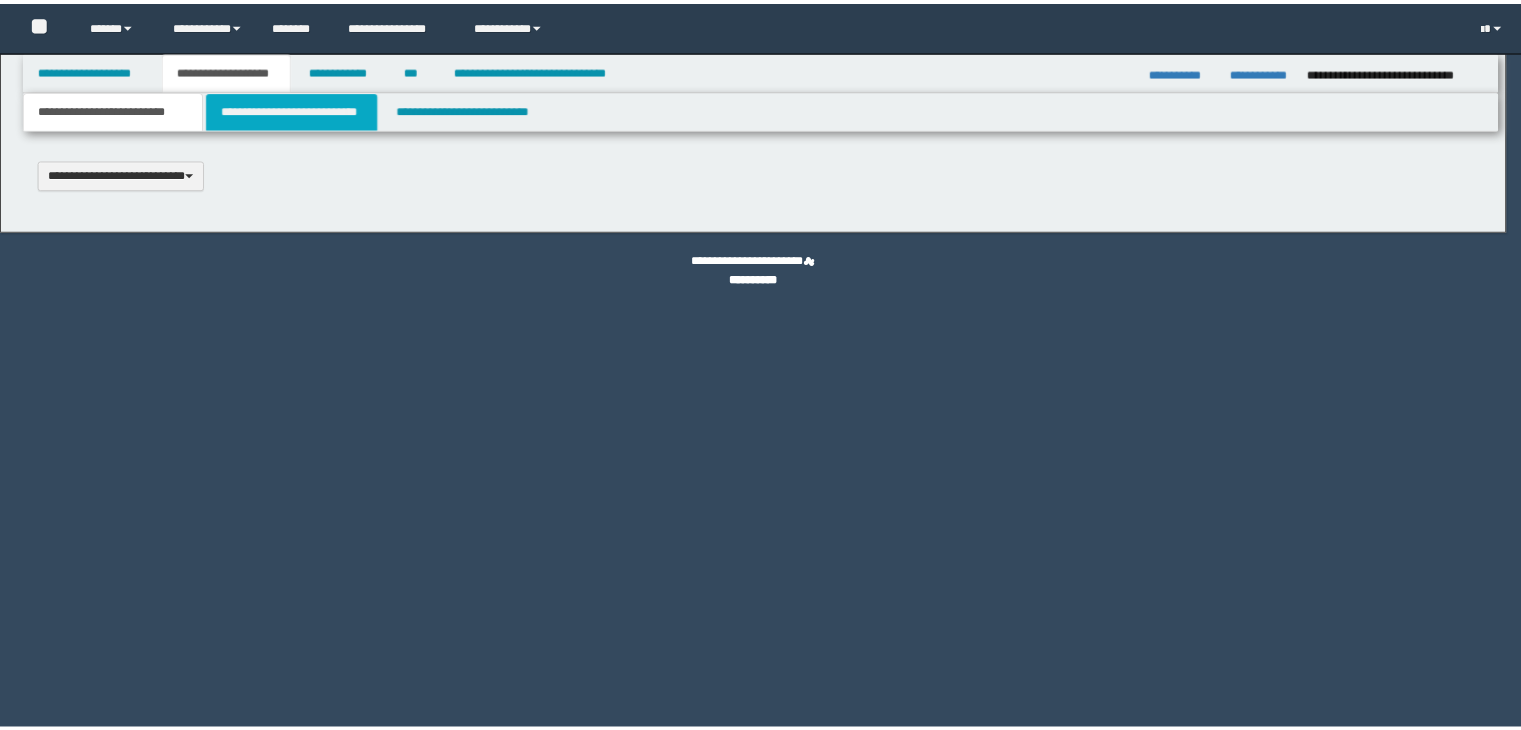 scroll, scrollTop: 0, scrollLeft: 0, axis: both 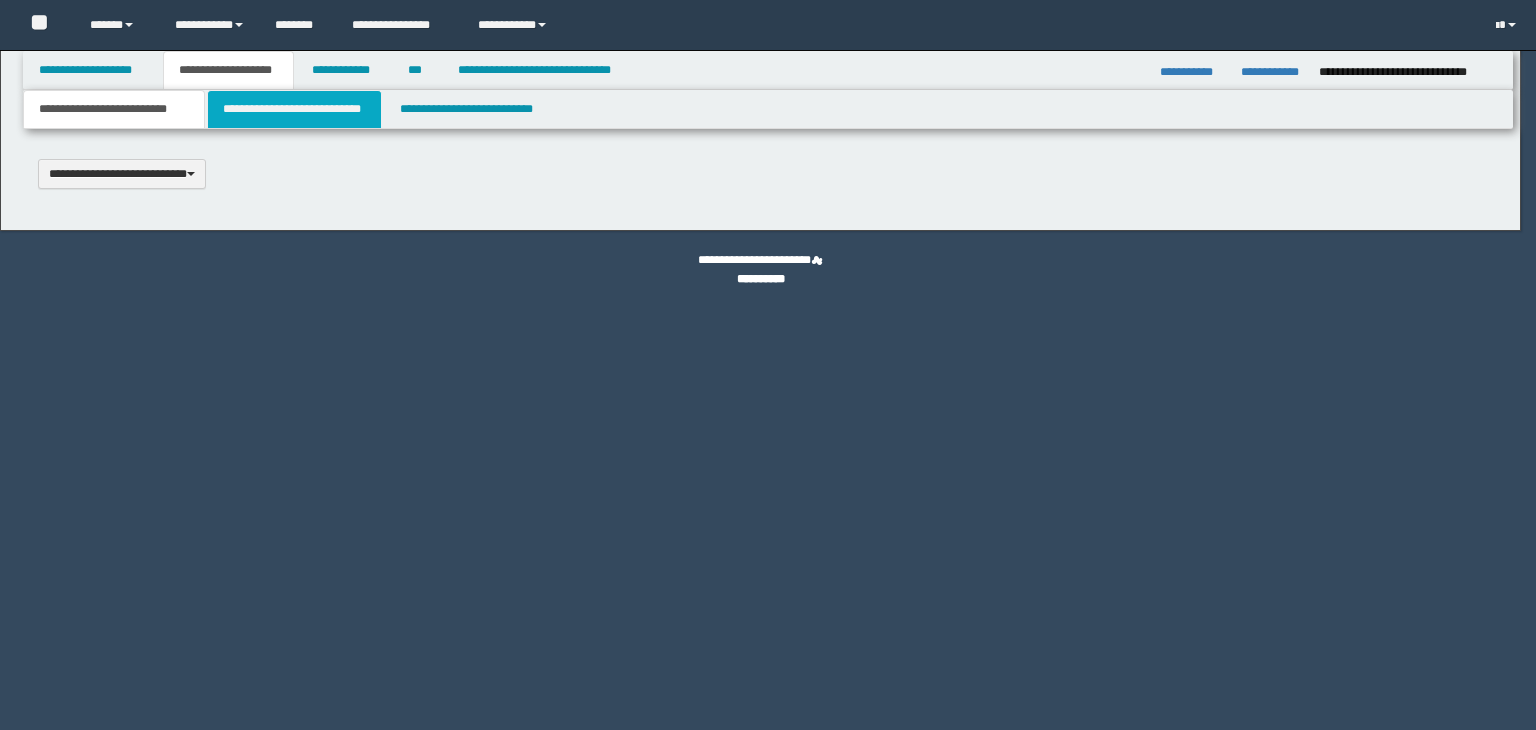 type on "**********" 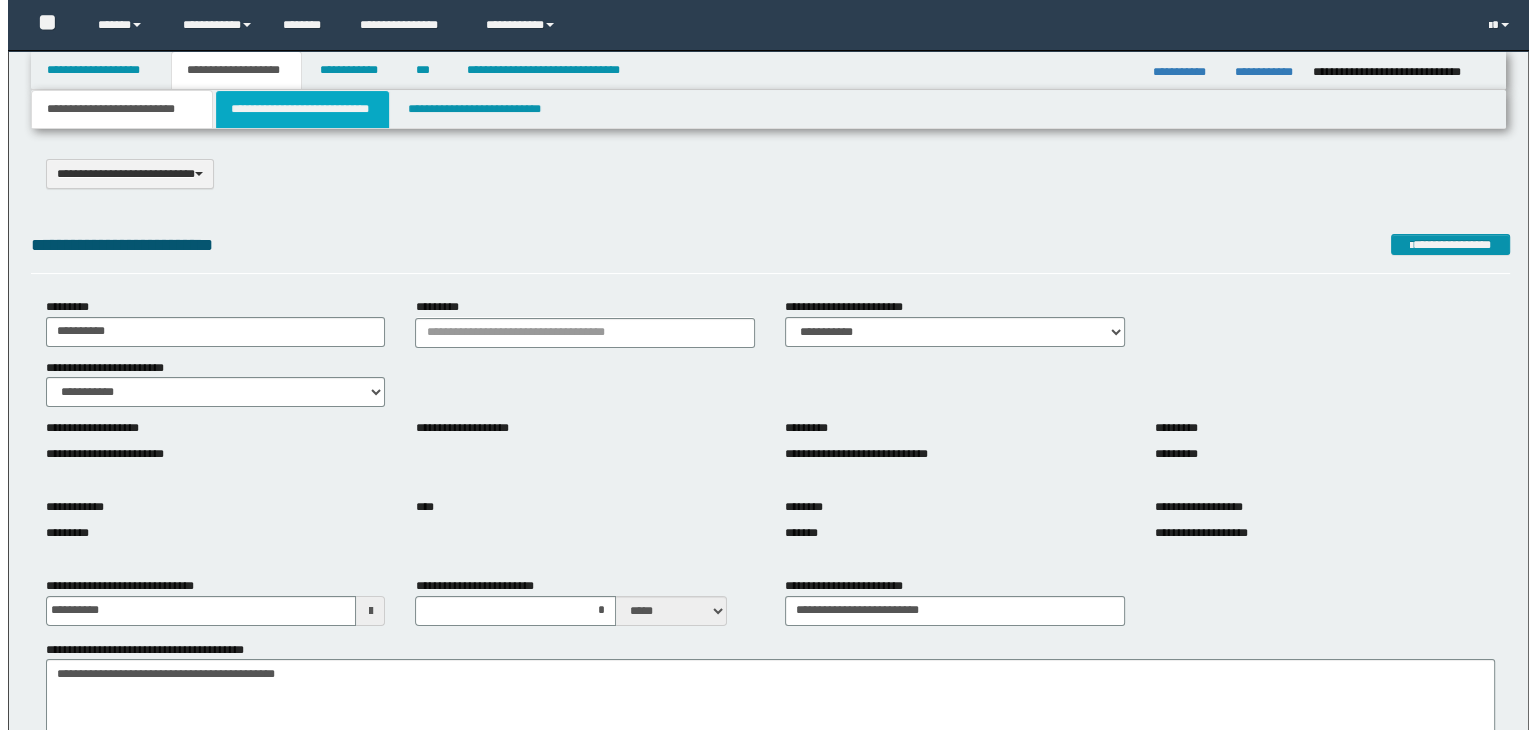 scroll, scrollTop: 0, scrollLeft: 0, axis: both 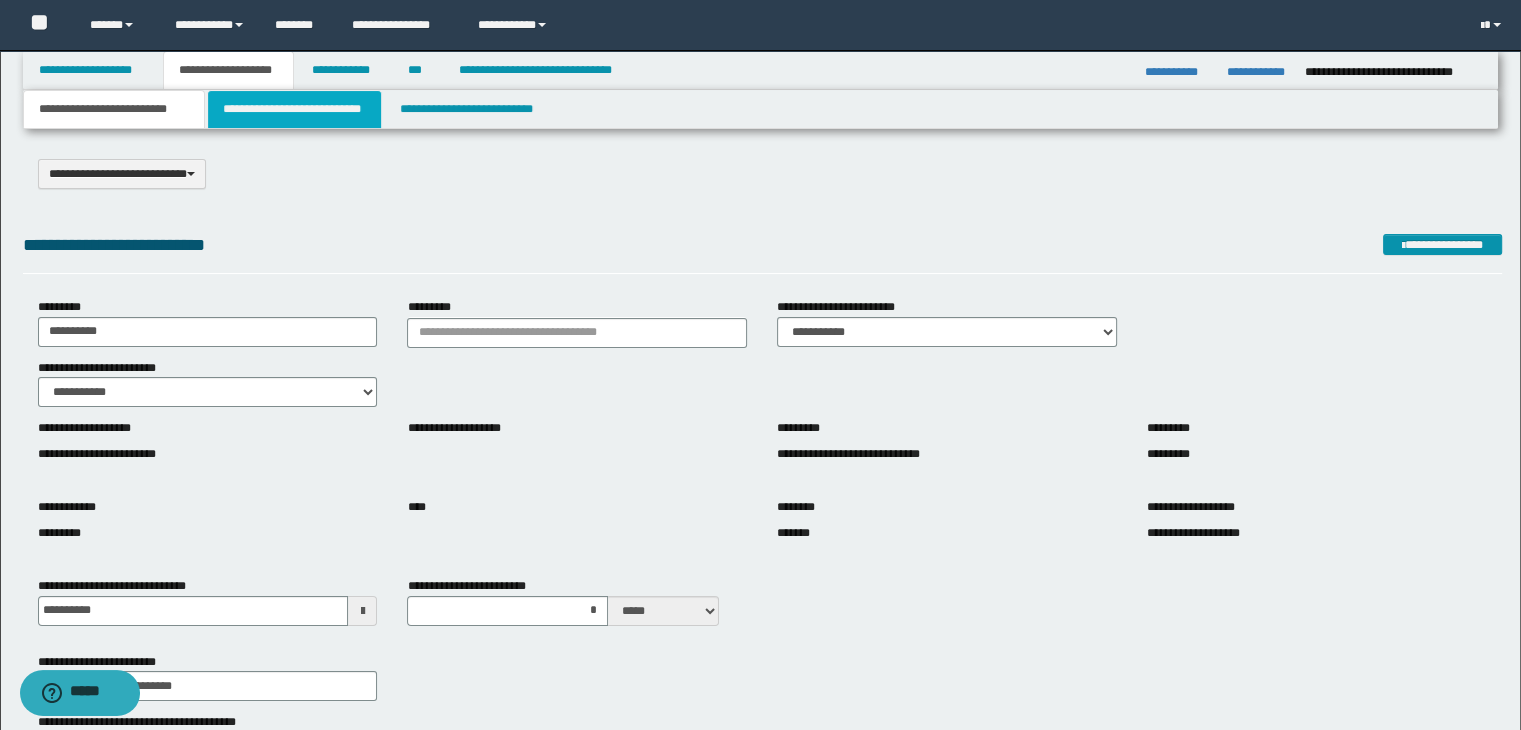 click on "**********" at bounding box center [294, 109] 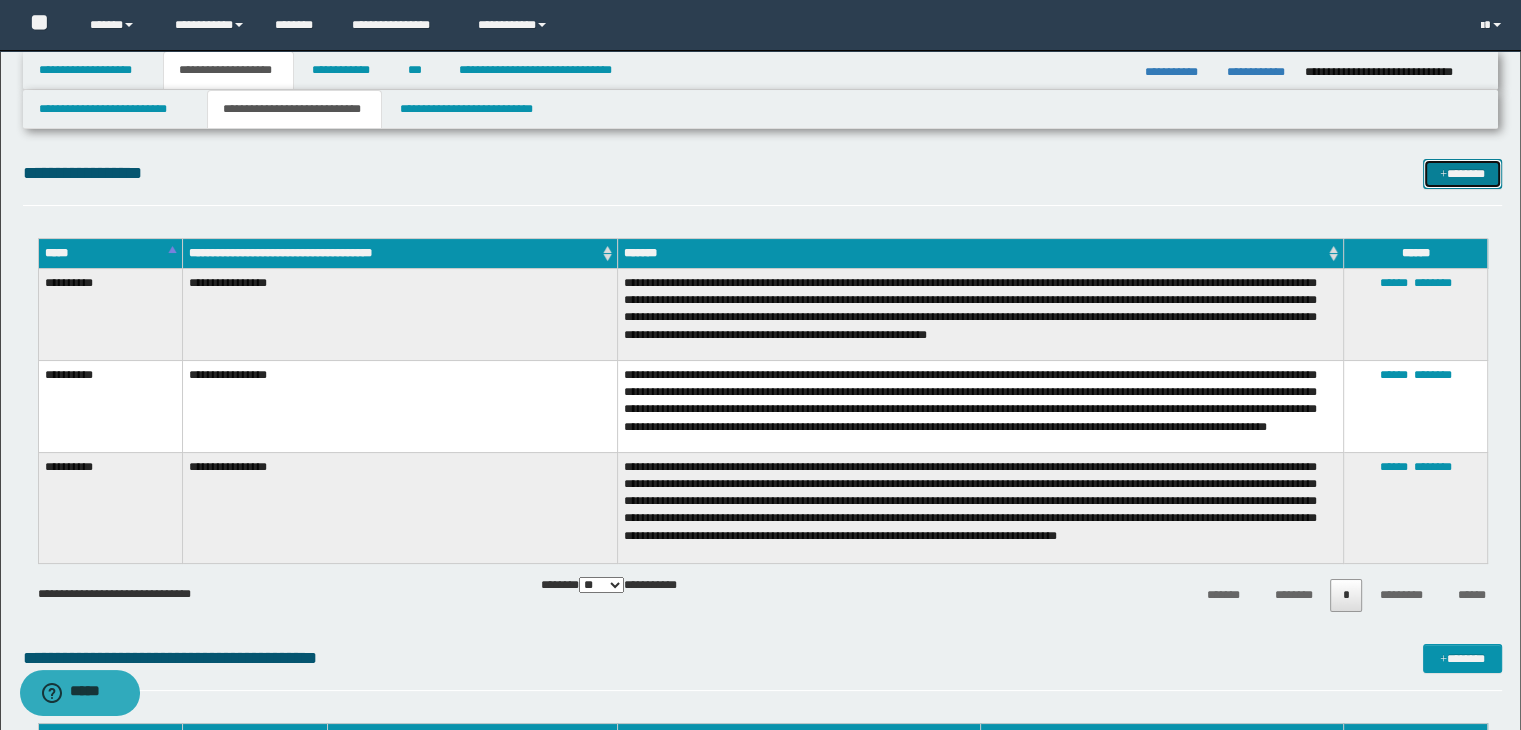 click on "*******" at bounding box center (1462, 174) 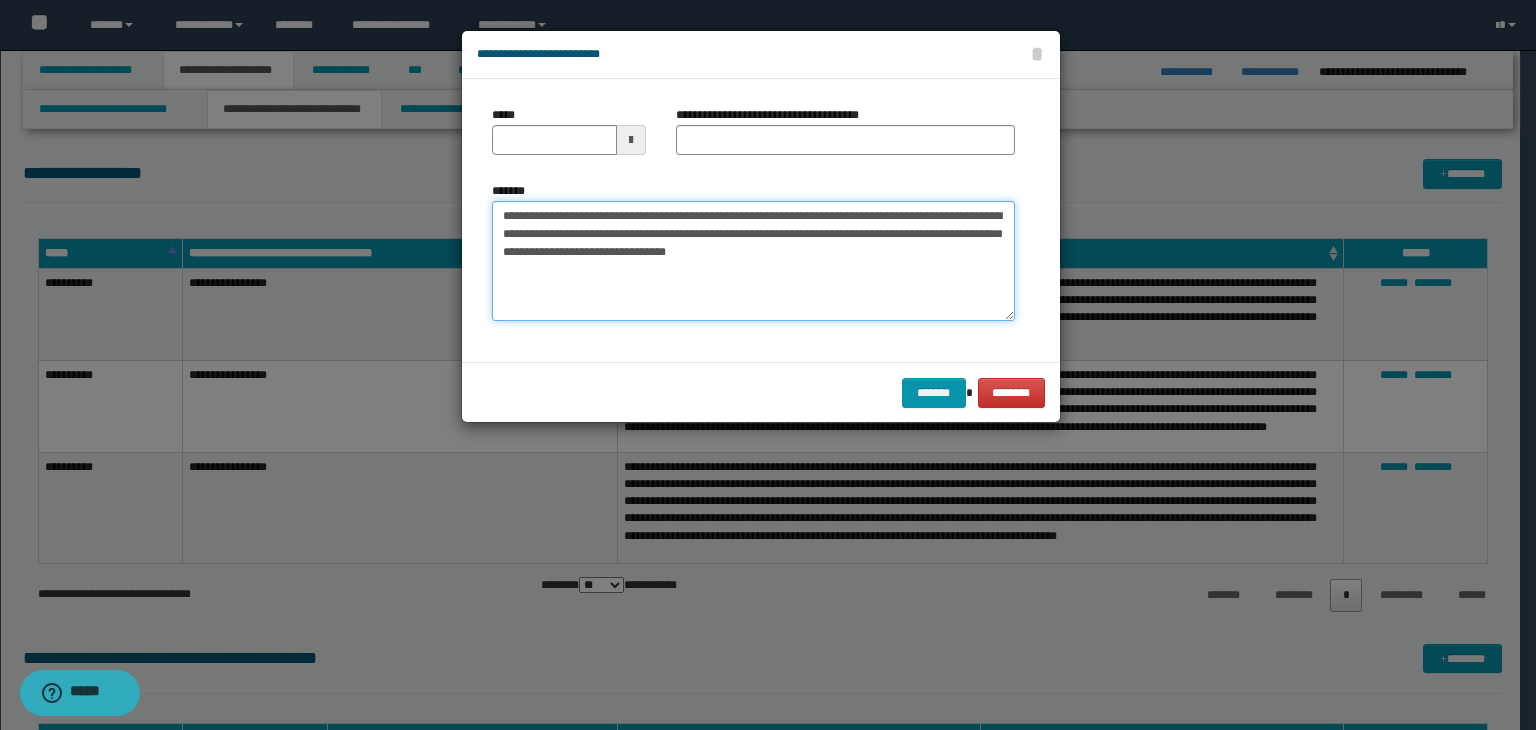 click on "**********" at bounding box center (753, 261) 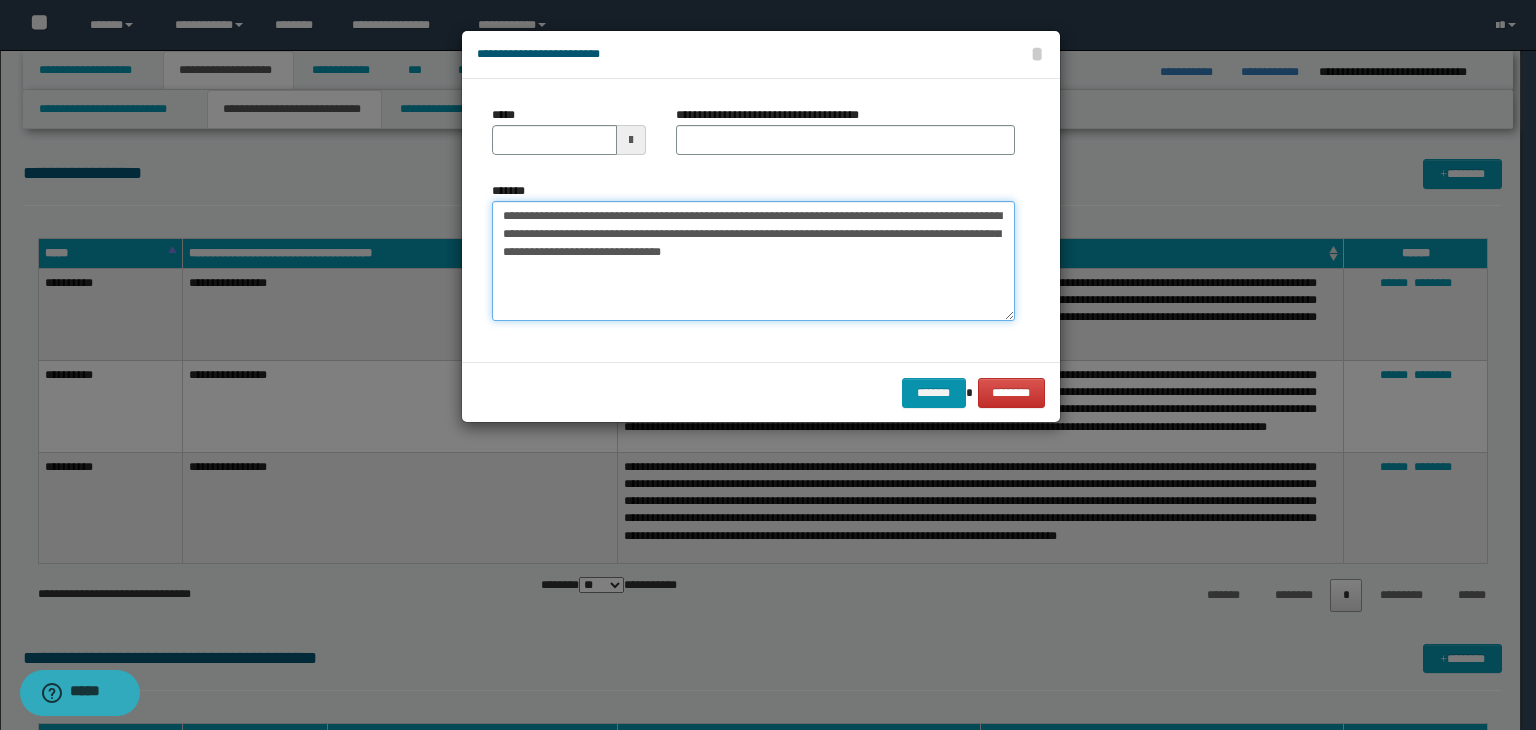 type on "**********" 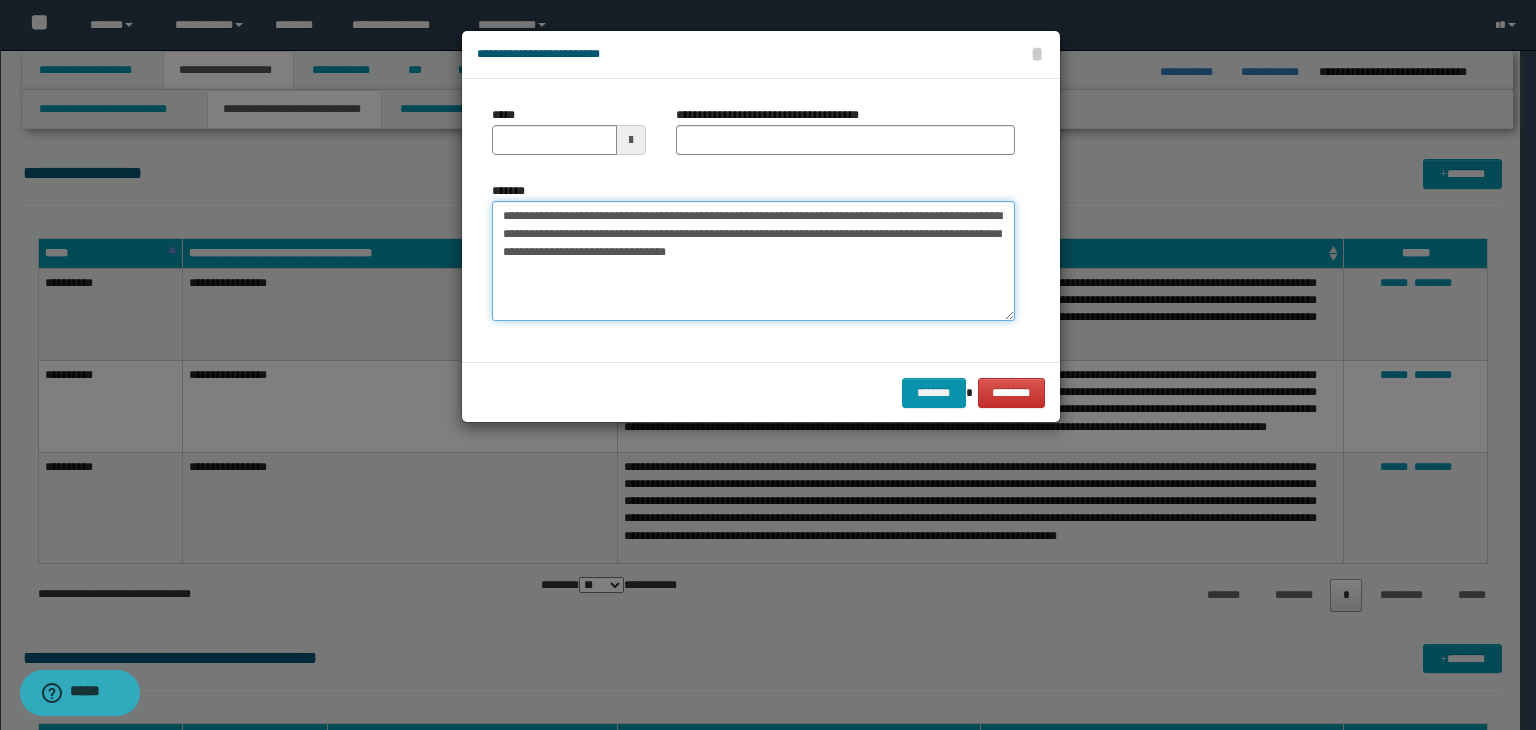 type 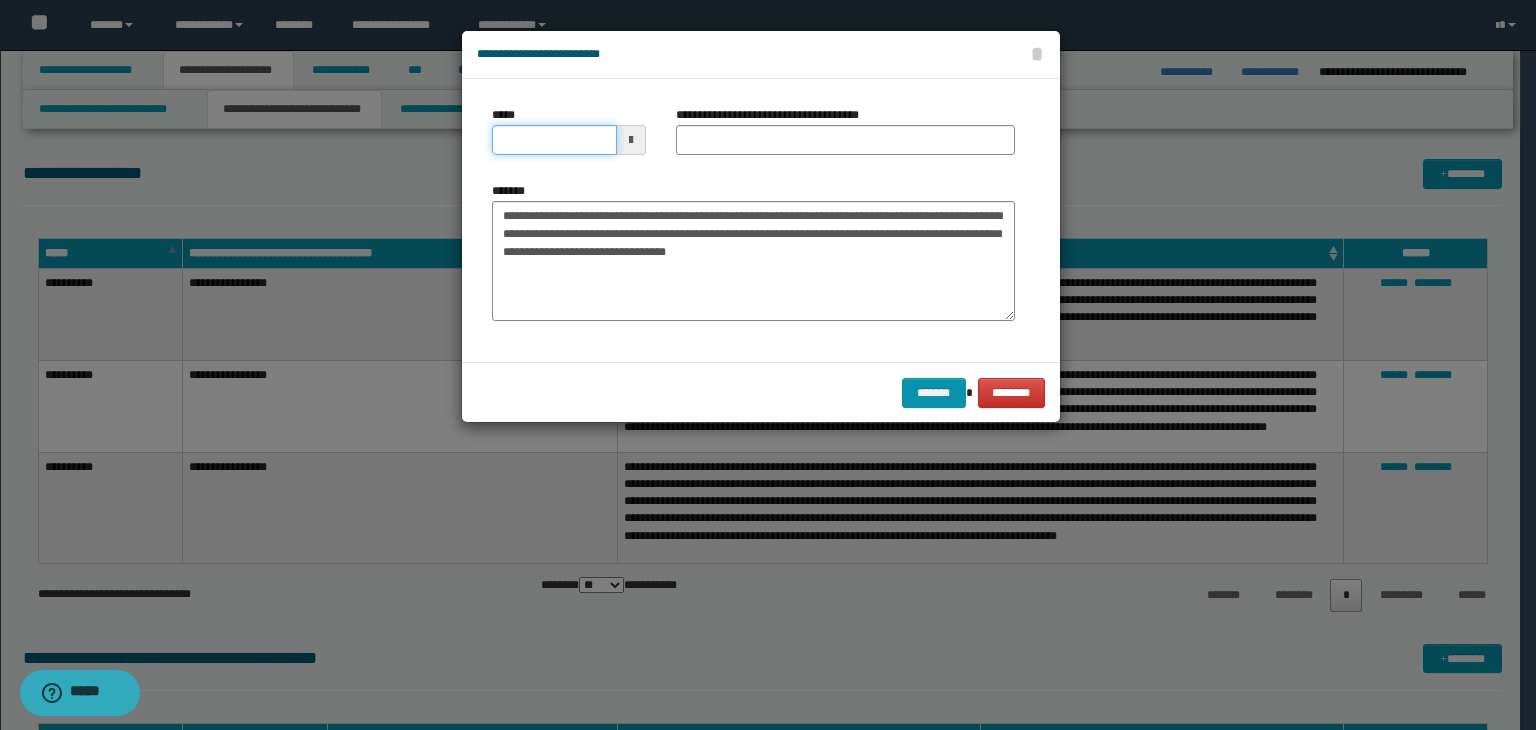 click on "*****" at bounding box center [554, 140] 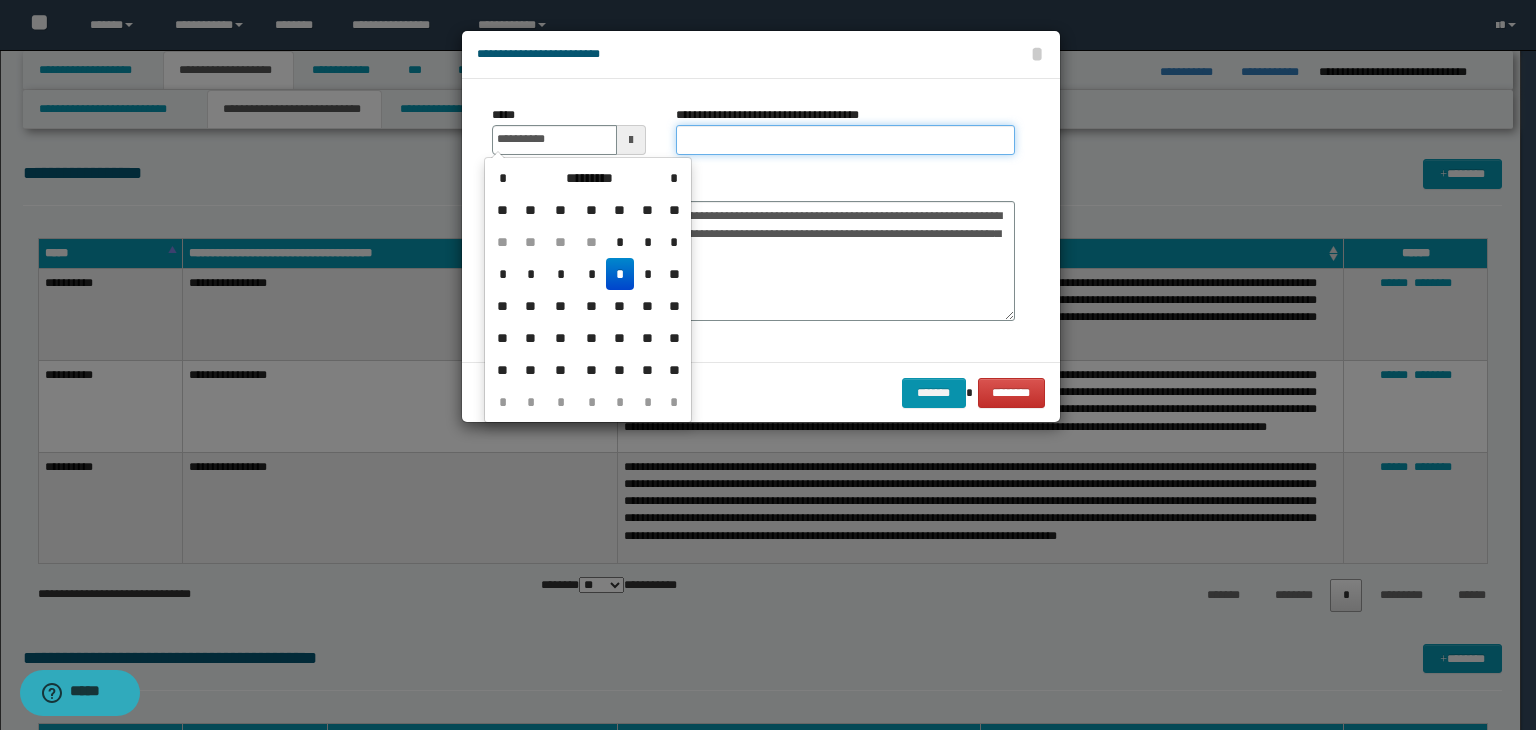 type on "**********" 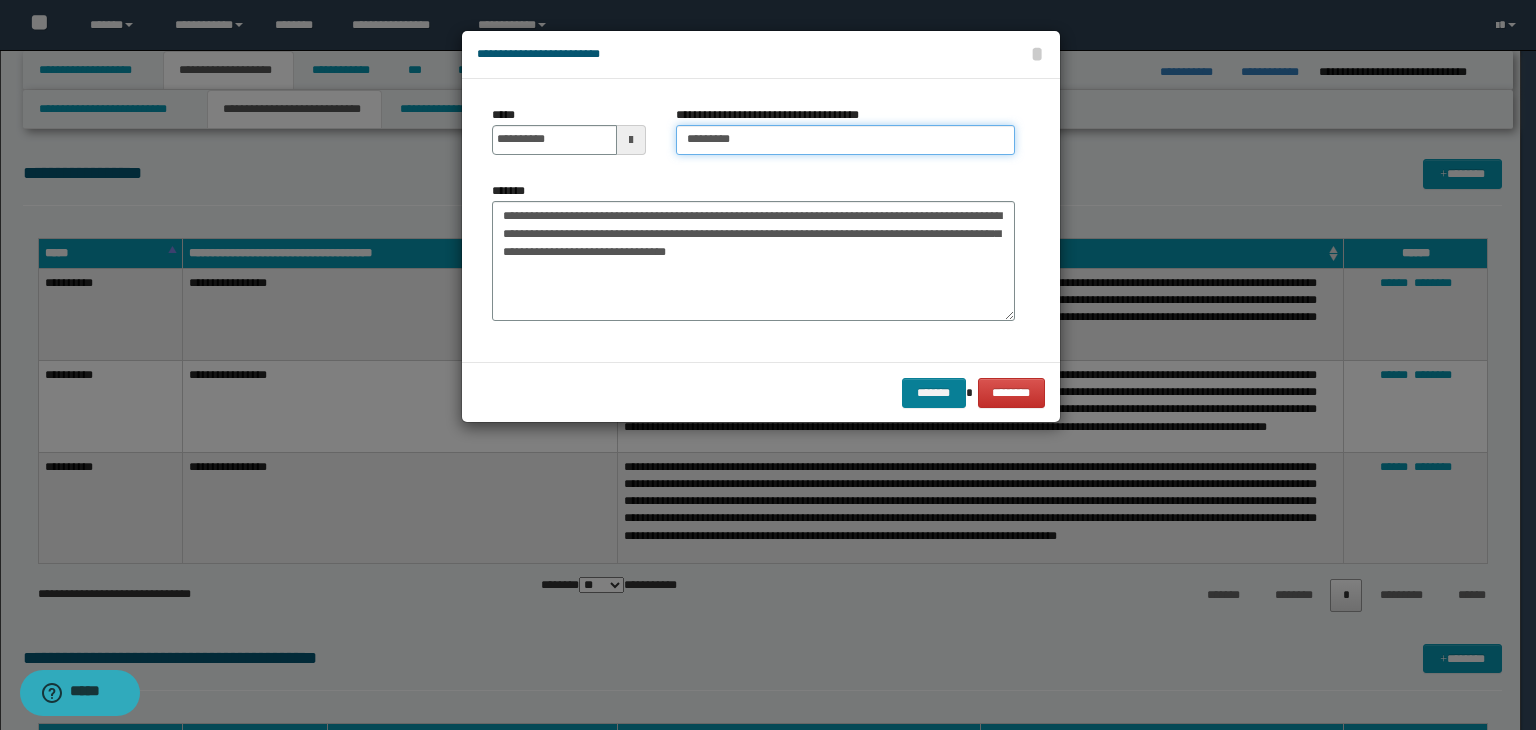type on "*********" 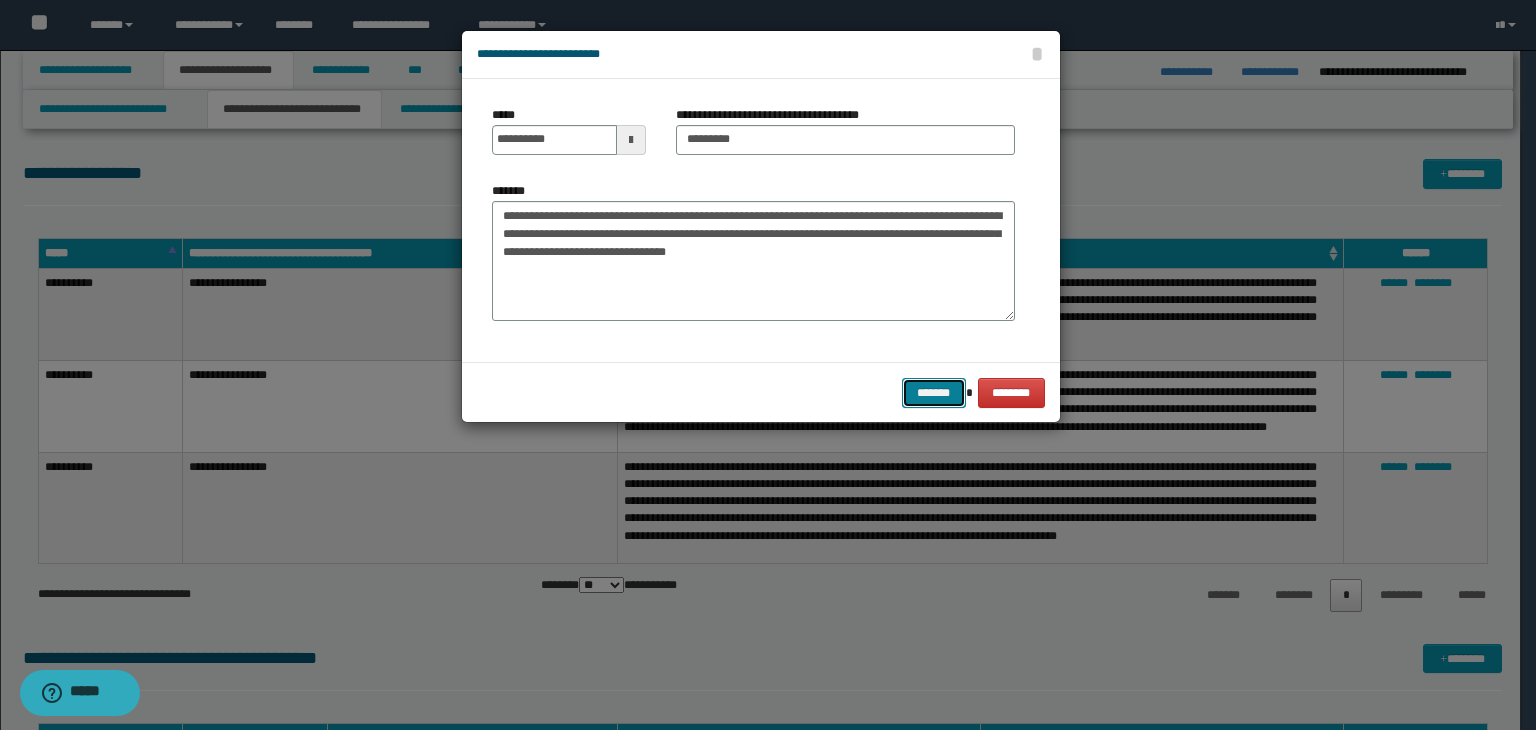 click on "*******" at bounding box center (934, 393) 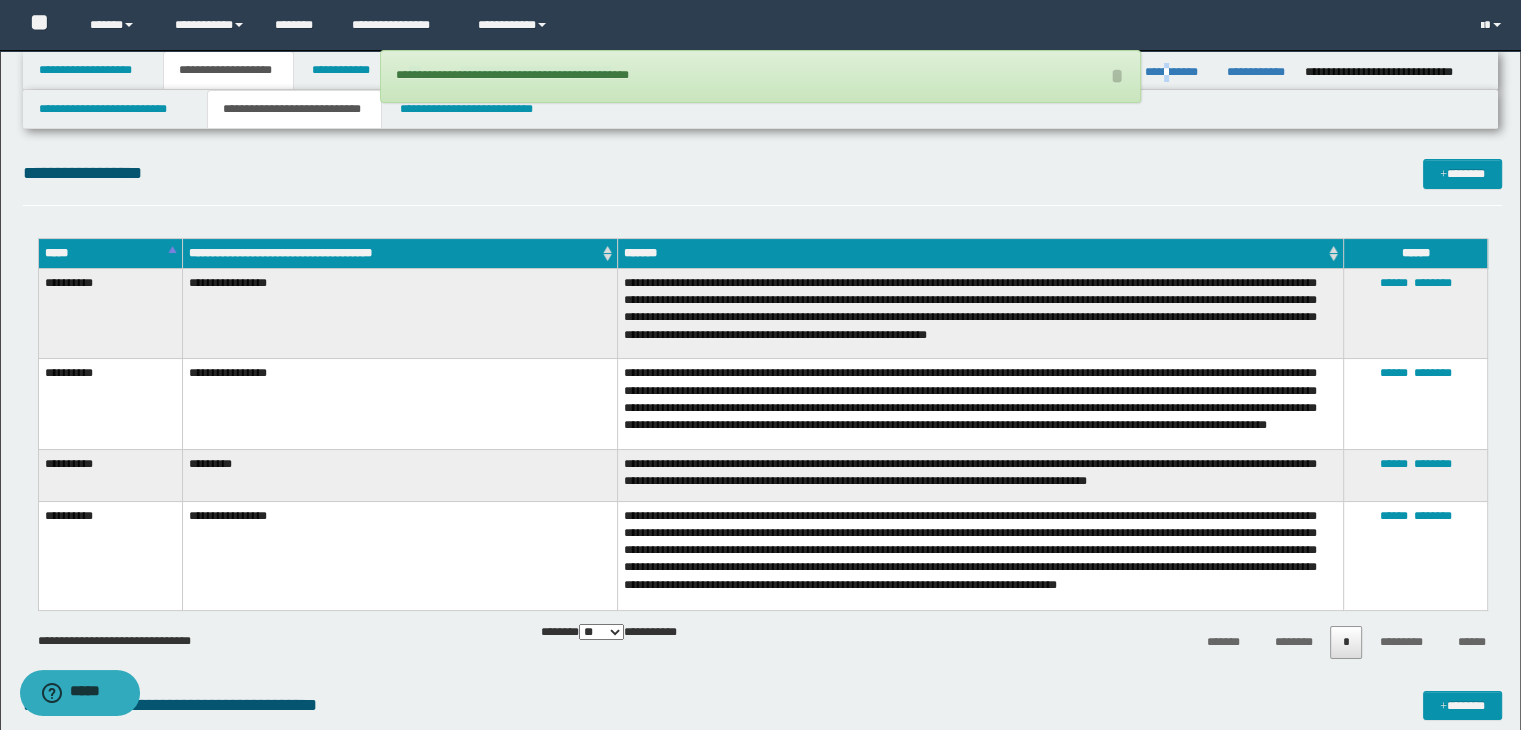 click on "**********" at bounding box center [1178, 72] 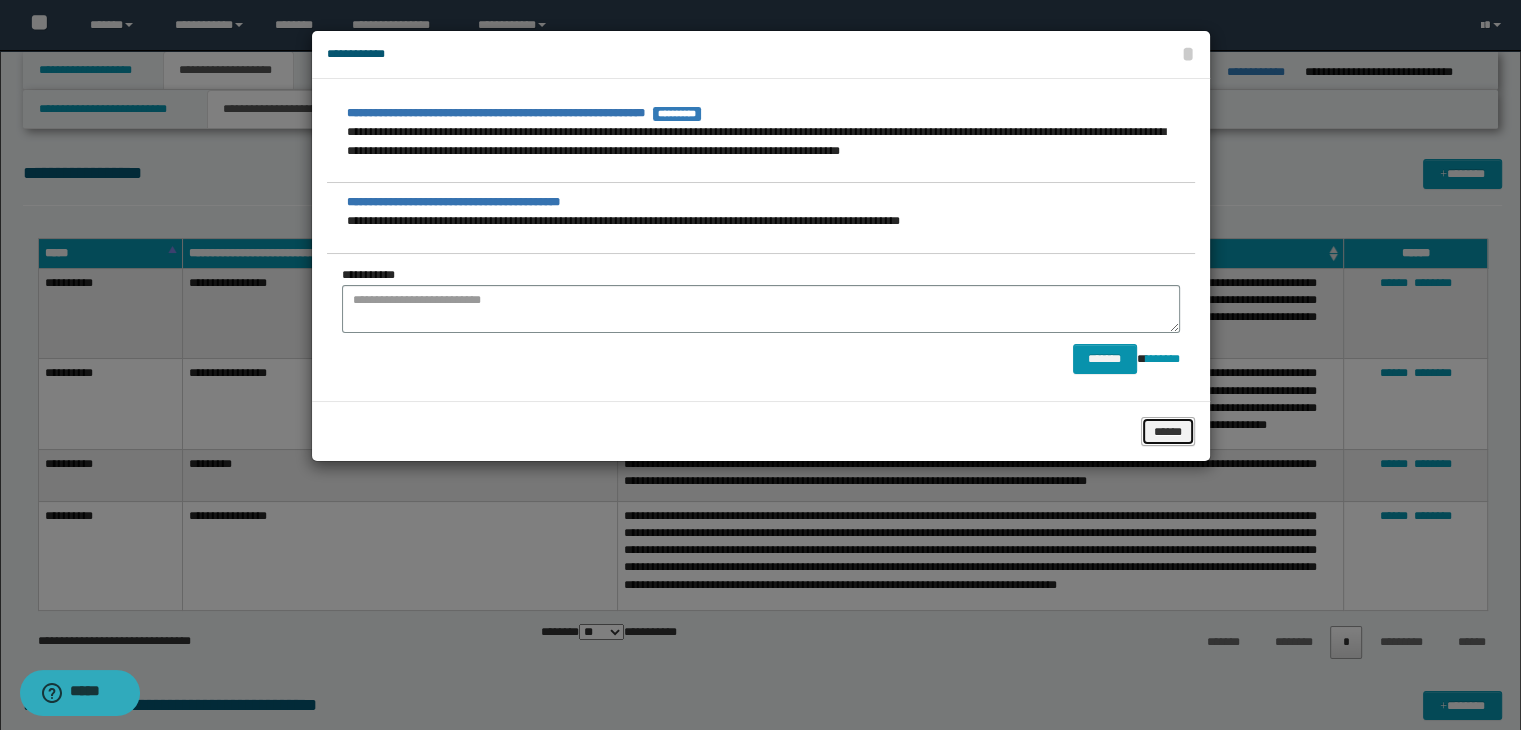 click on "******" at bounding box center (1168, 432) 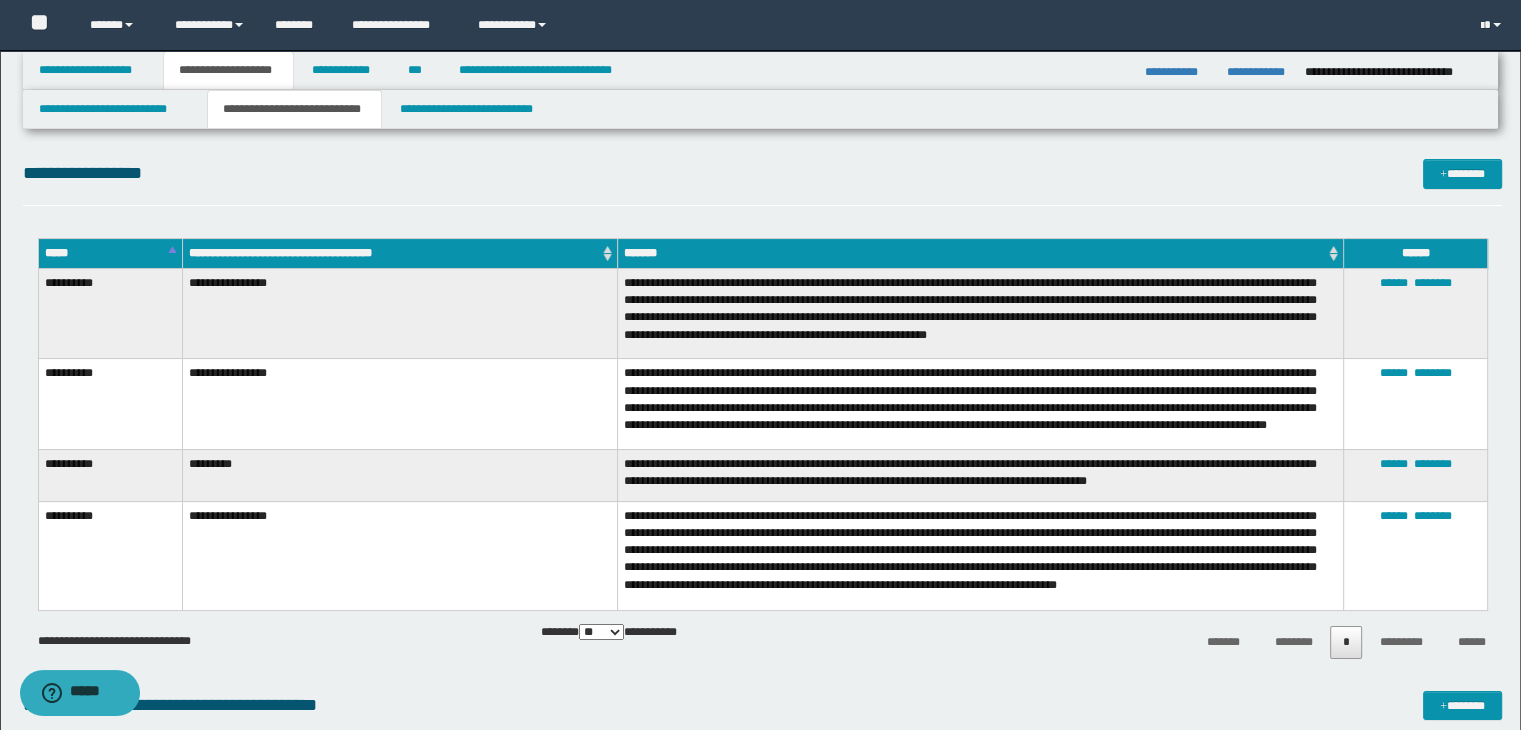 click on "**********" at bounding box center (763, 182) 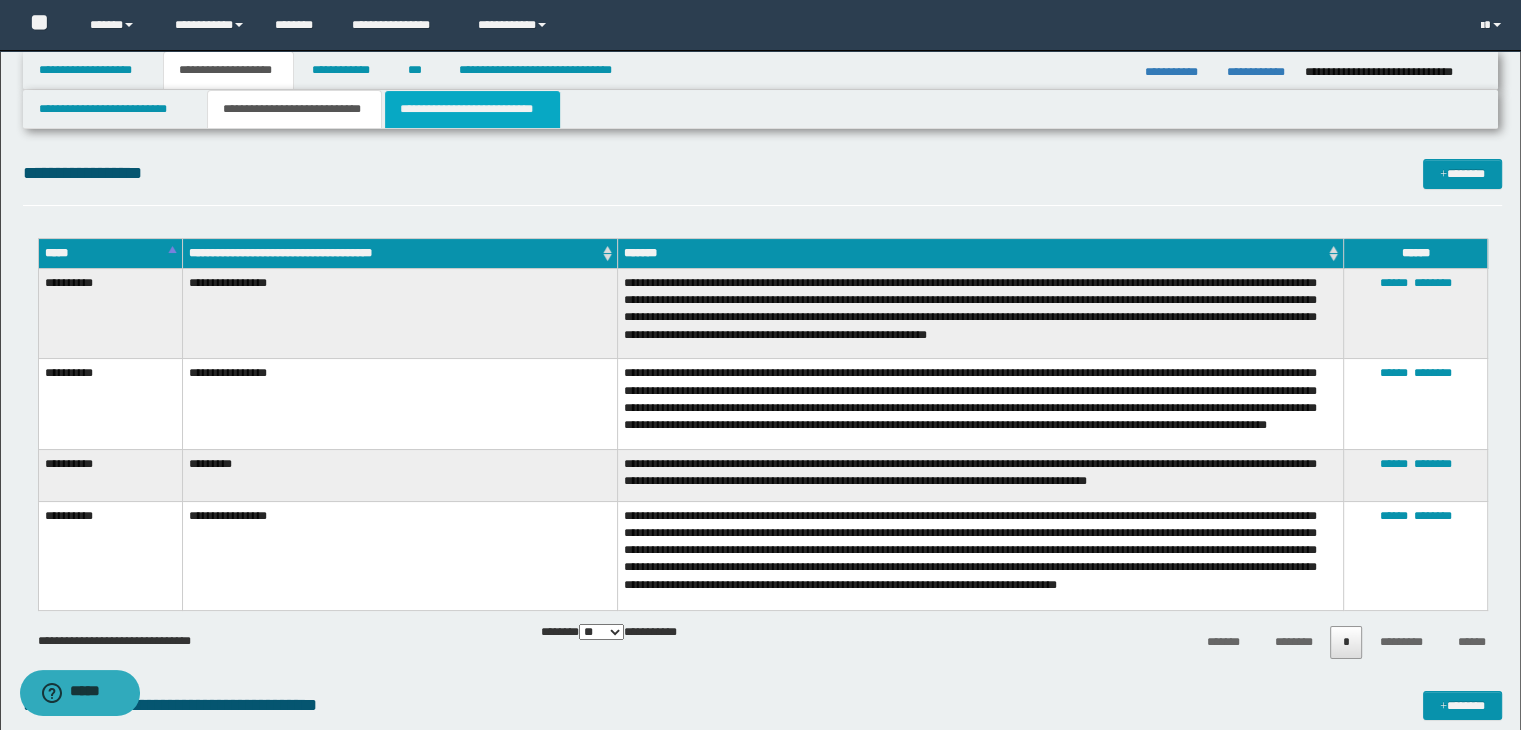 click on "**********" at bounding box center [472, 109] 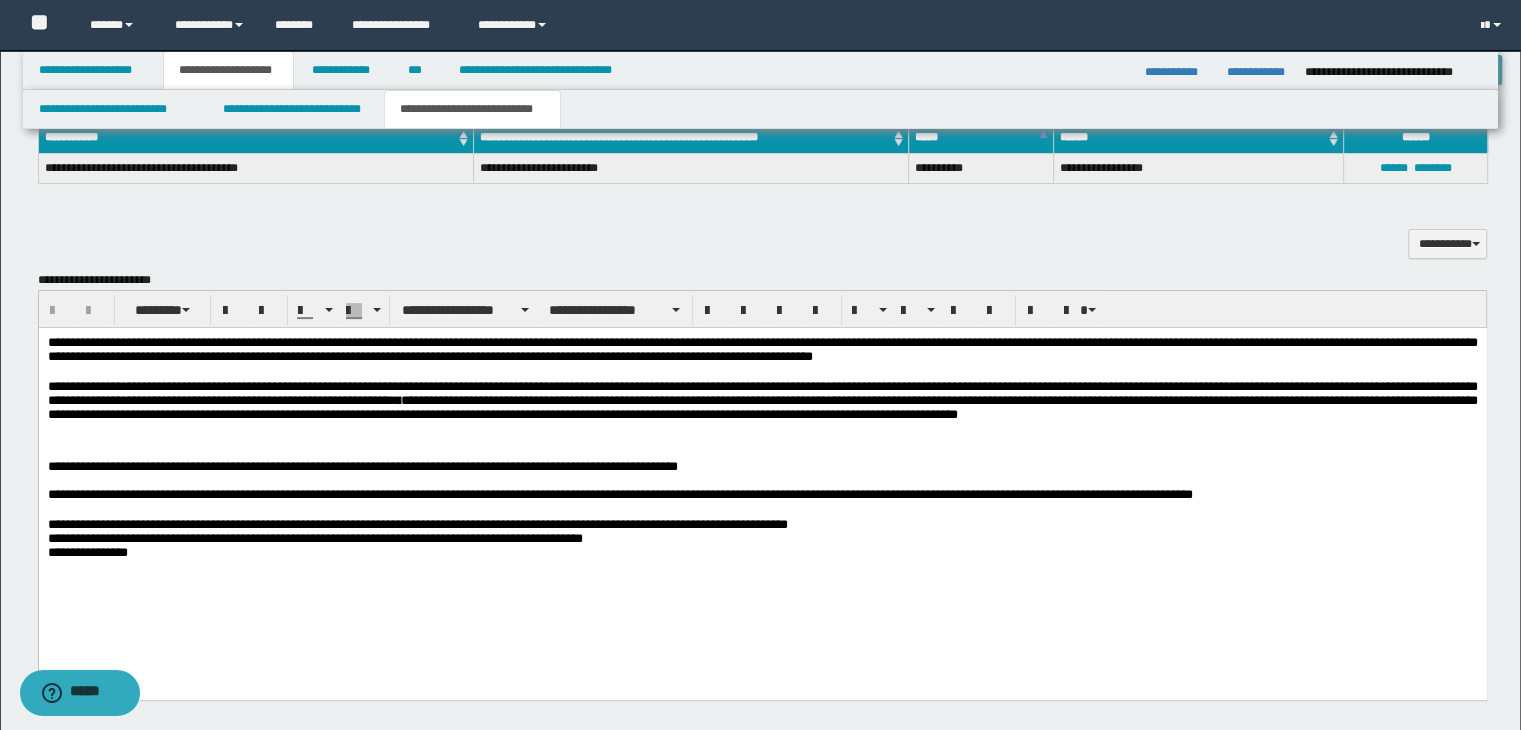 scroll, scrollTop: 500, scrollLeft: 0, axis: vertical 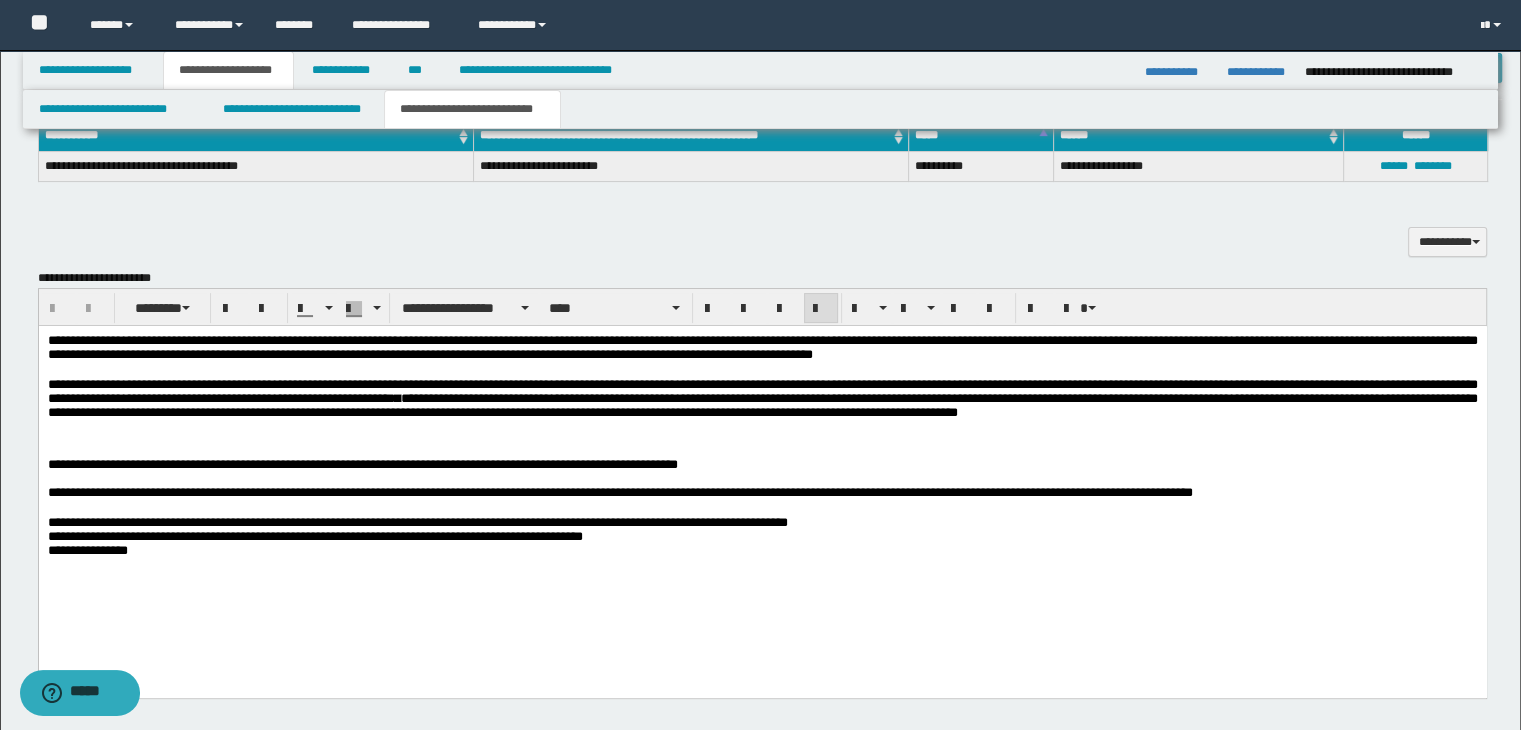 click on "**********" at bounding box center [762, 390] 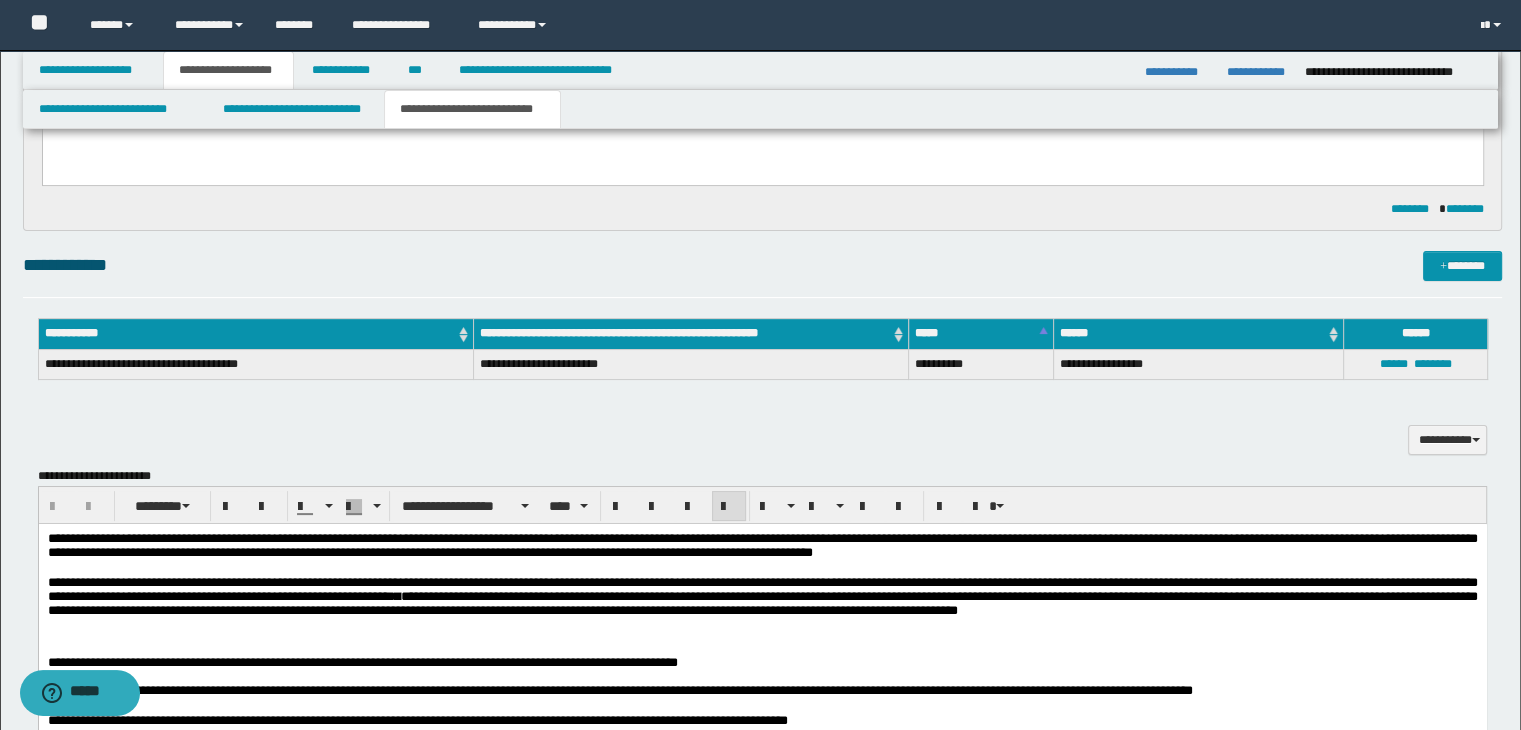 scroll, scrollTop: 300, scrollLeft: 0, axis: vertical 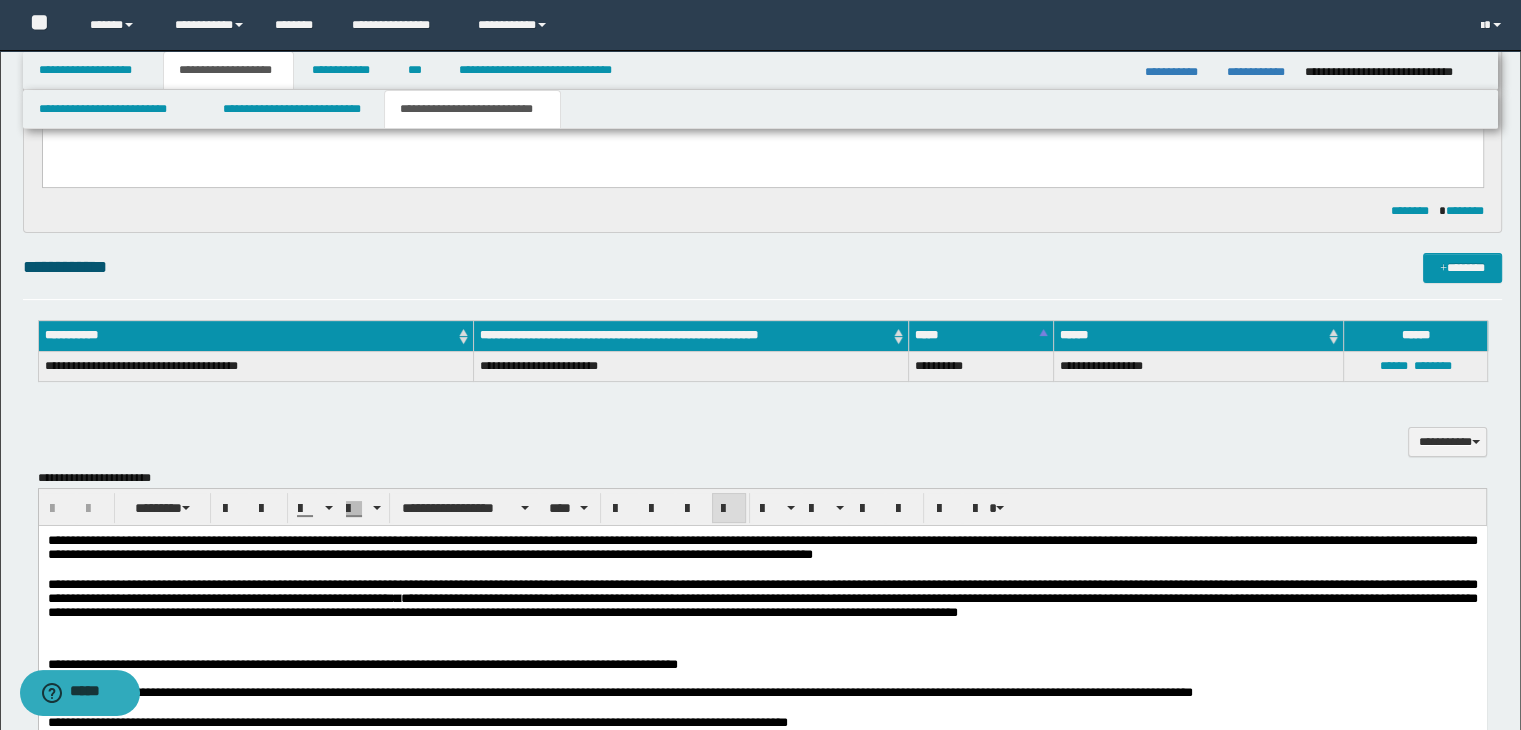 click at bounding box center [762, 569] 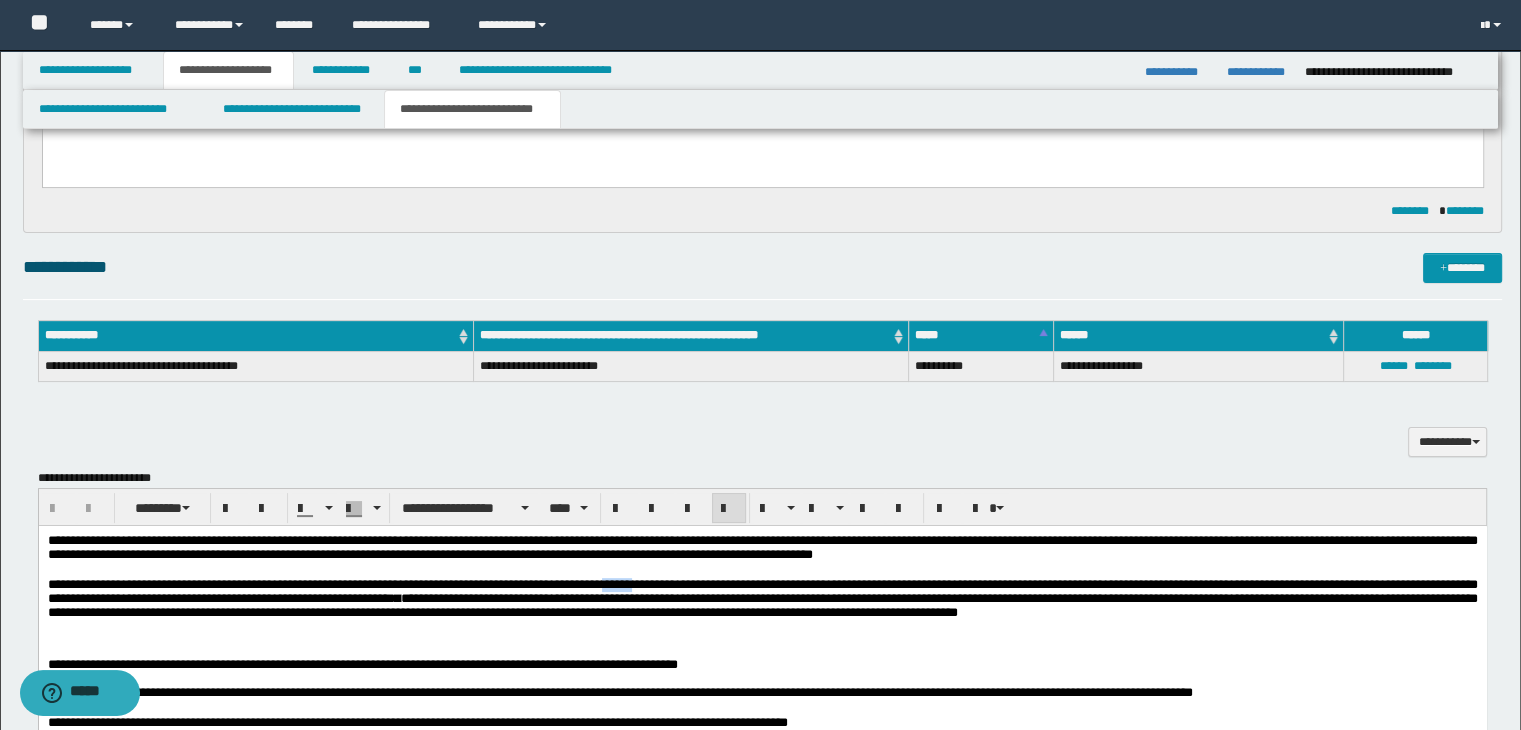 drag, startPoint x: 733, startPoint y: 586, endPoint x: 771, endPoint y: 584, distance: 38.052597 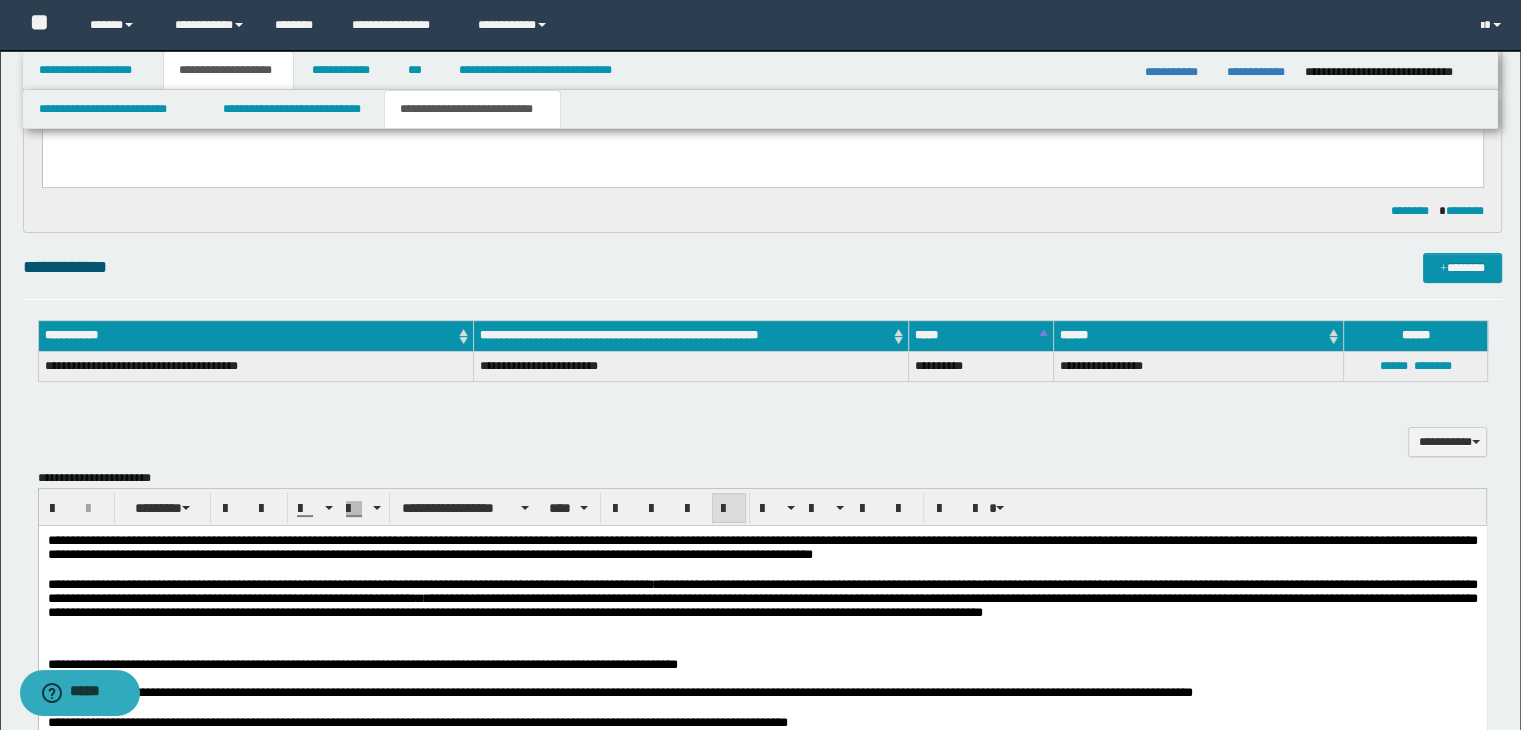 click on "**********" at bounding box center [762, 609] 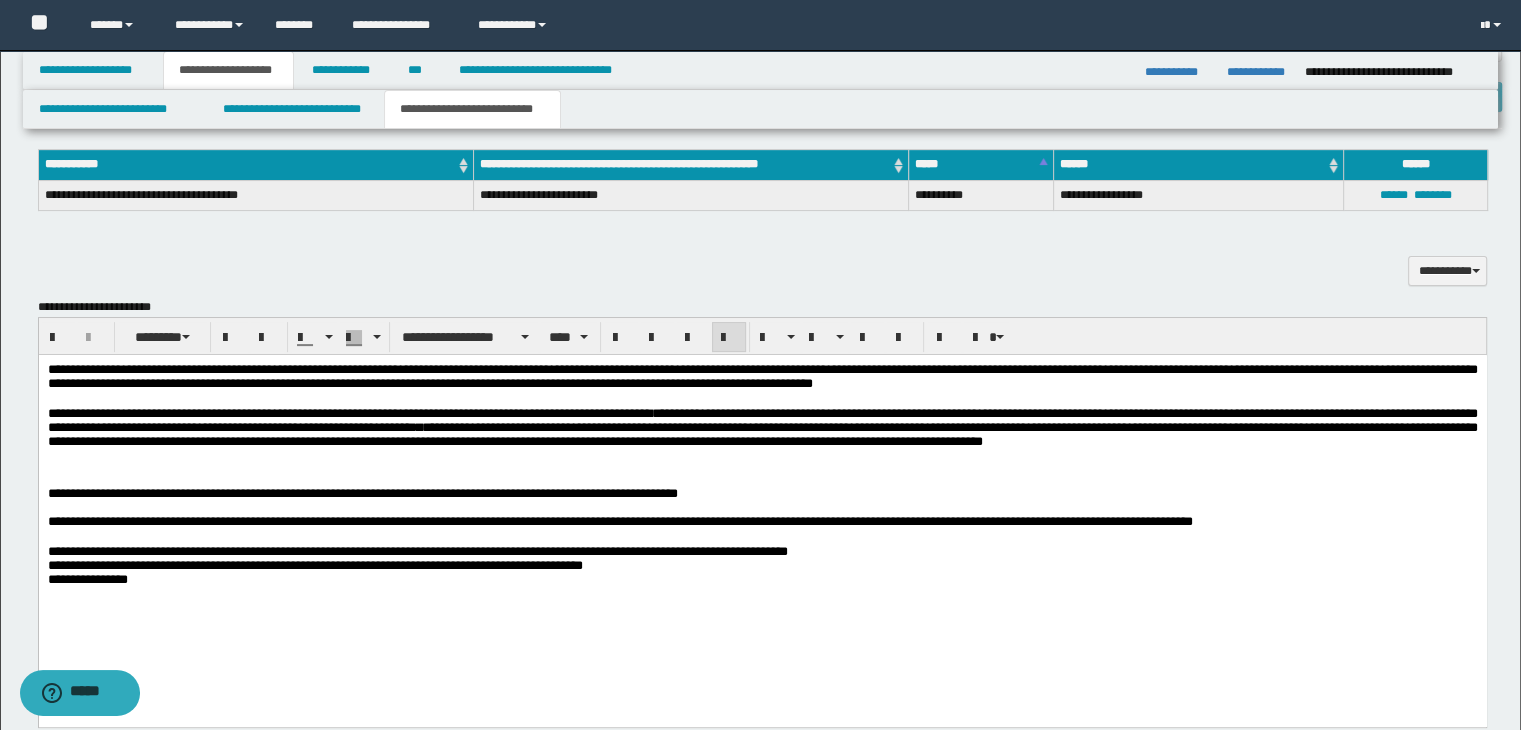 scroll, scrollTop: 500, scrollLeft: 0, axis: vertical 